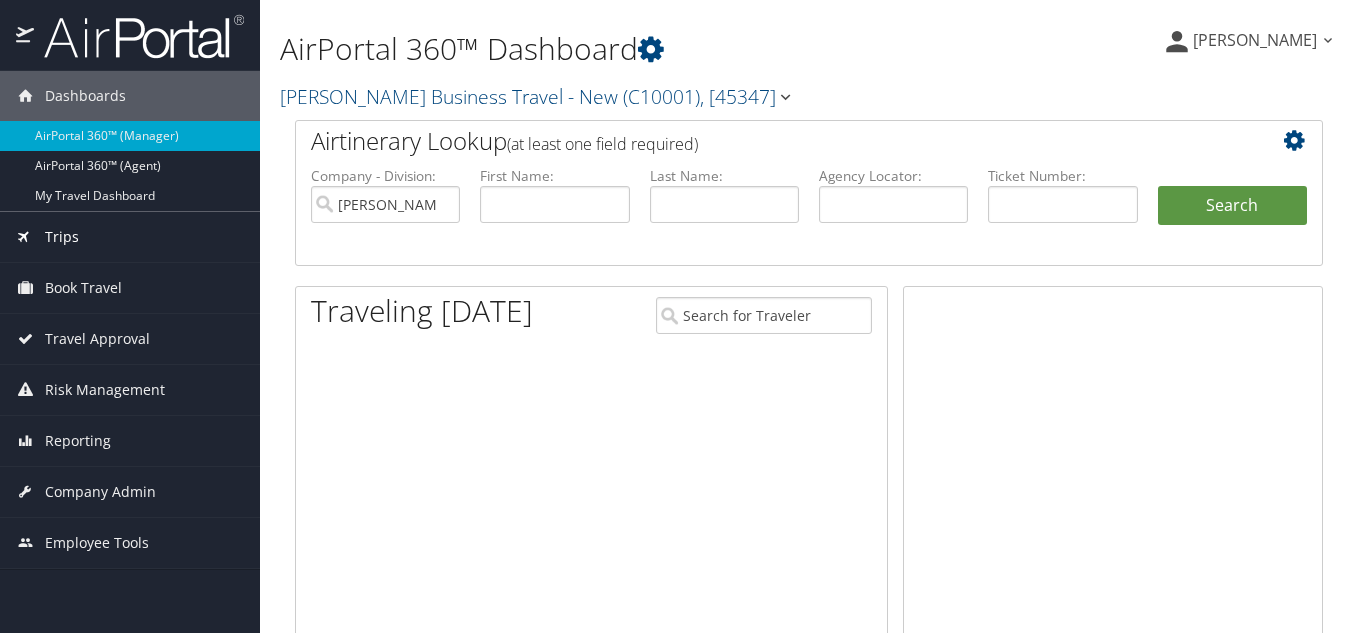 scroll, scrollTop: 0, scrollLeft: 0, axis: both 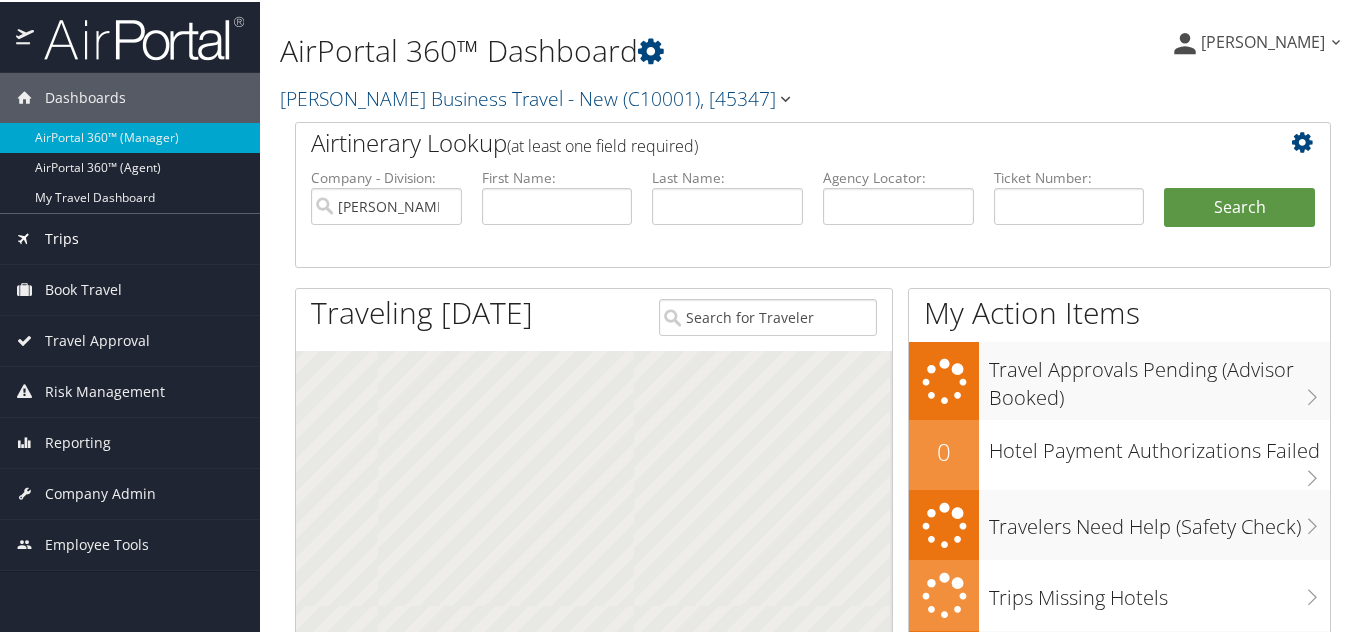 click on "Trips" at bounding box center (130, 237) 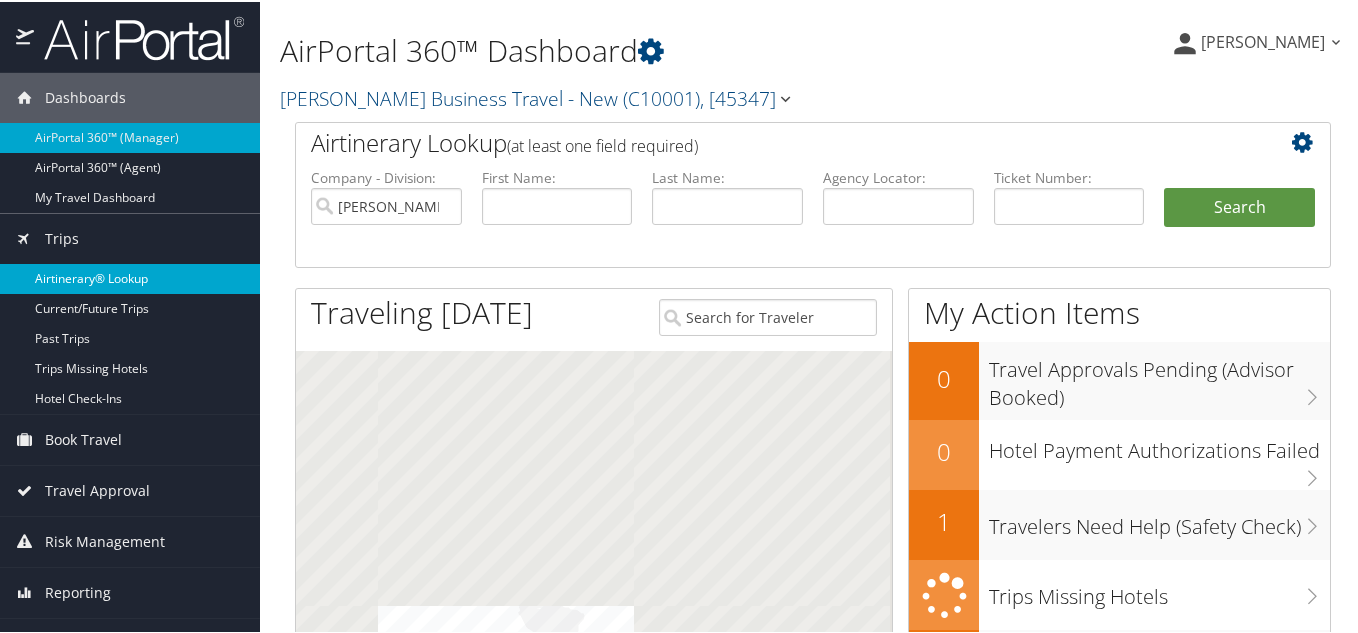 click on "Airtinerary® Lookup" at bounding box center [130, 277] 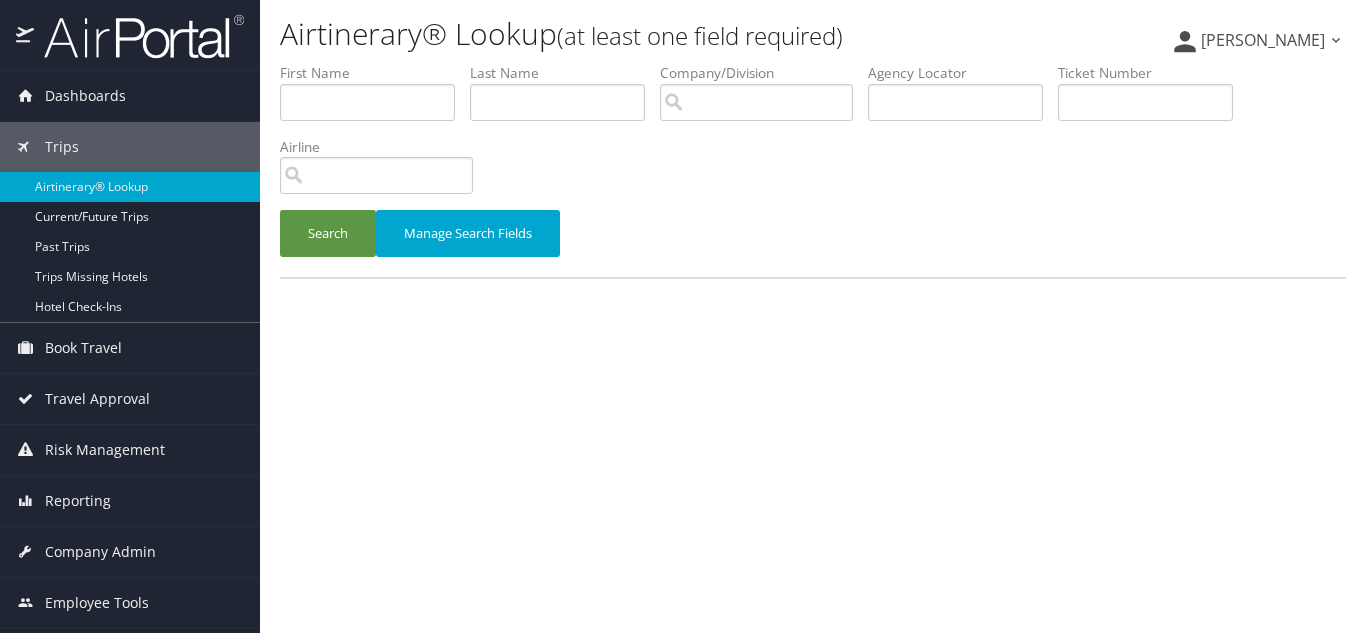 scroll, scrollTop: 0, scrollLeft: 0, axis: both 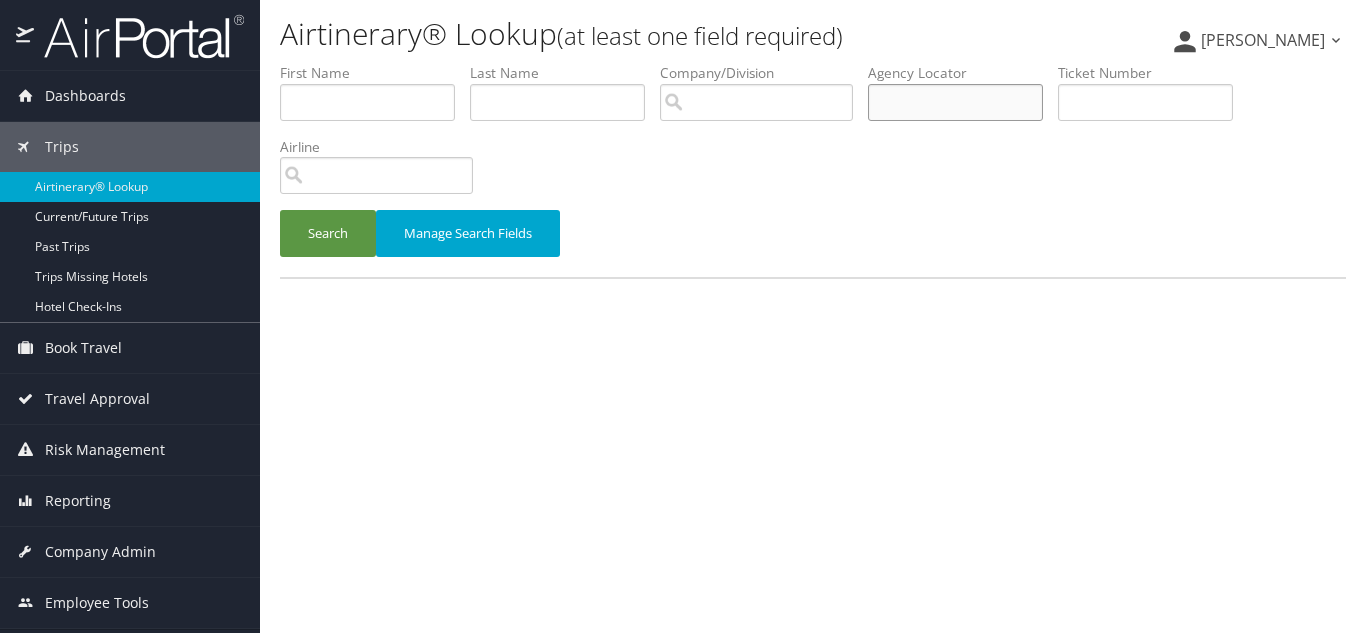 click at bounding box center [955, 102] 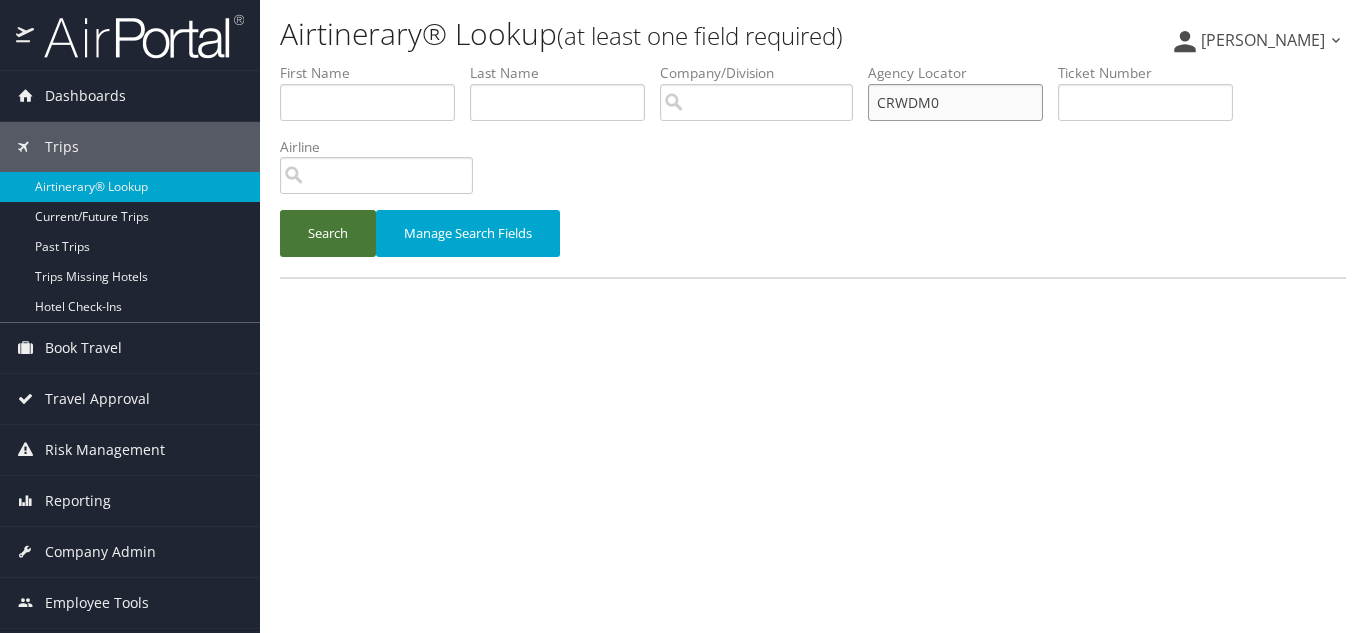 type on "CRWDM0" 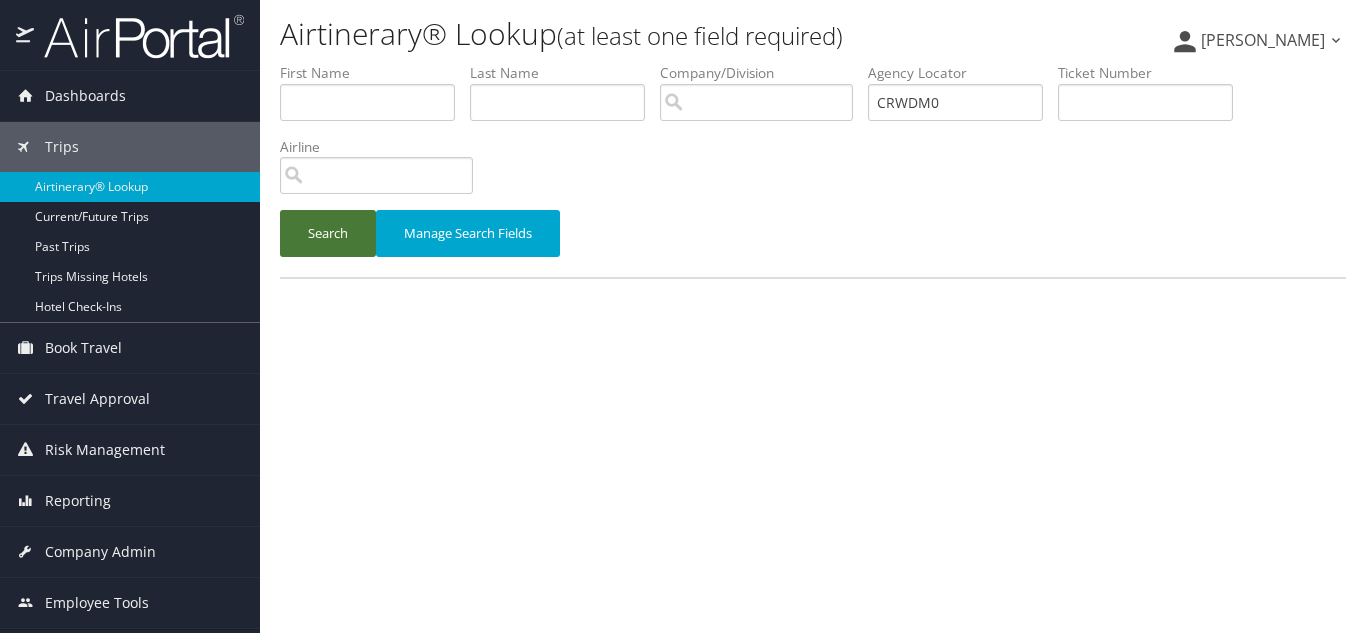 click on "Search" at bounding box center (328, 233) 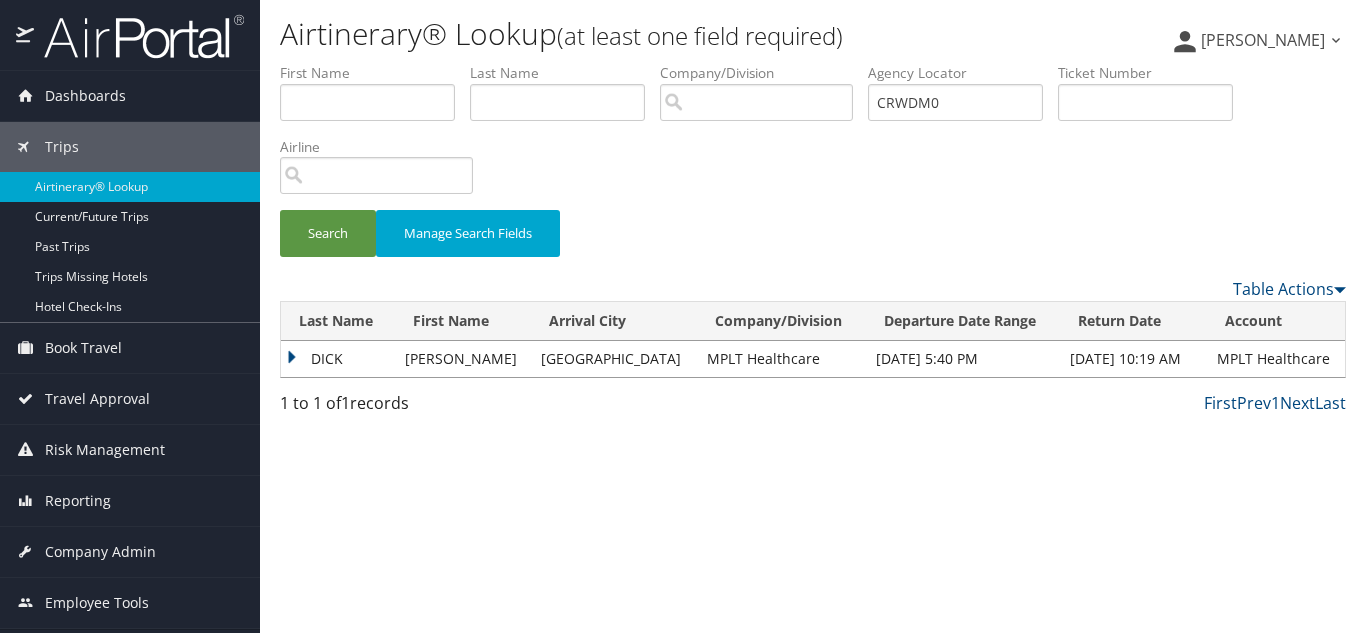 click on "Last Name" at bounding box center (338, 321) 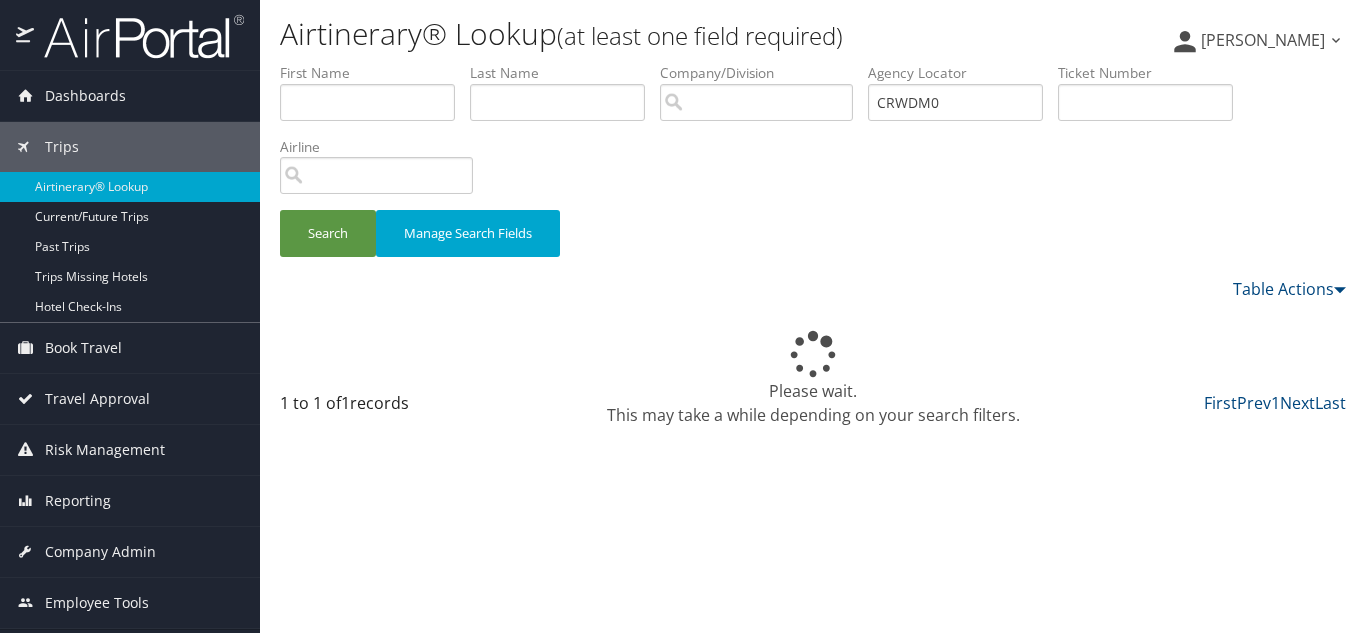 click on "Please wait. This may take a while depending on your search filters." at bounding box center (813, 379) 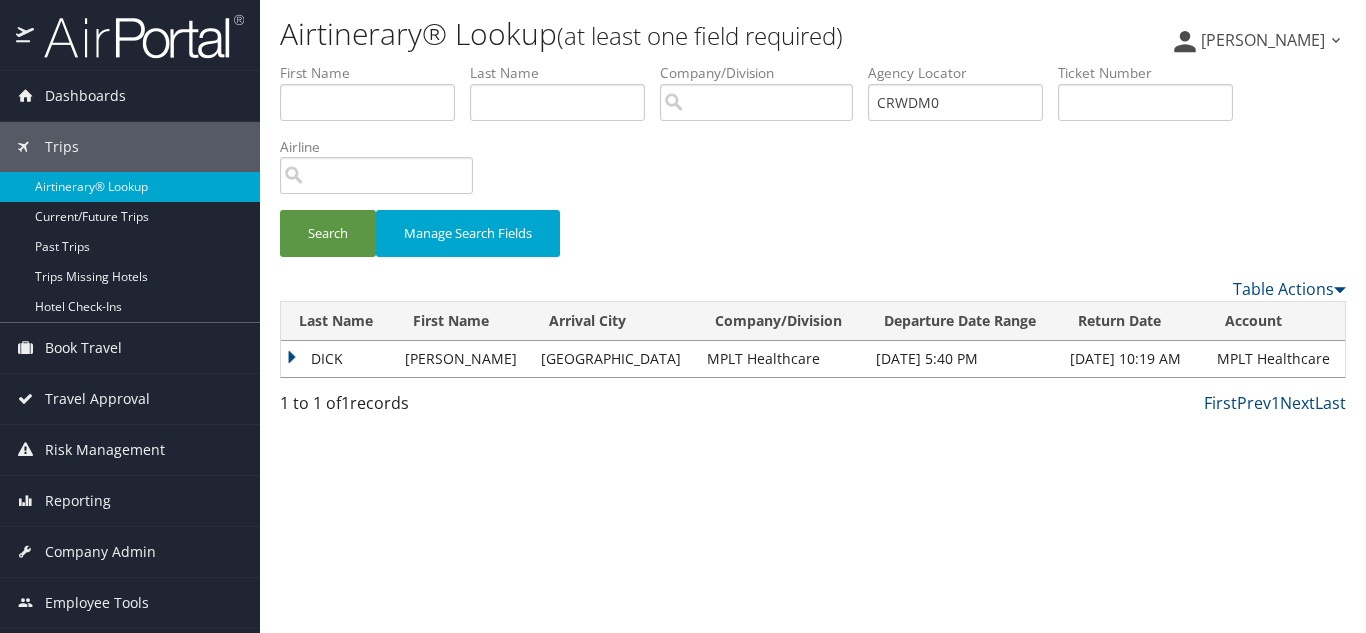 click on "DICK" at bounding box center [338, 359] 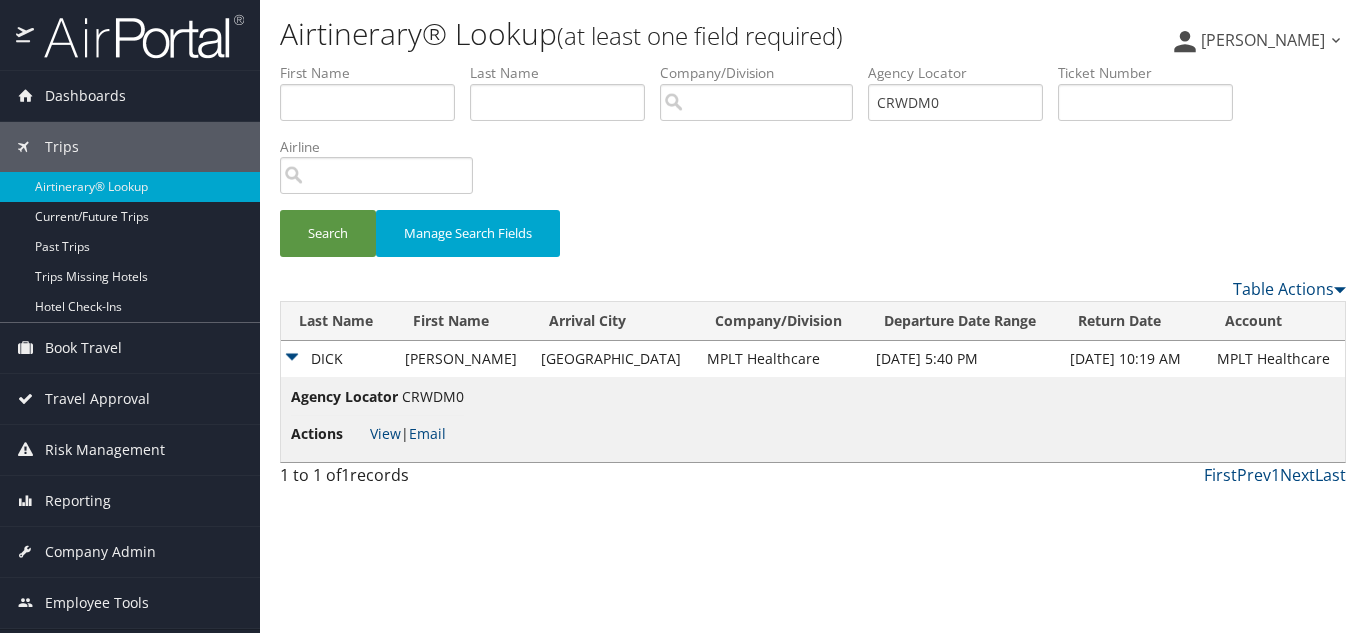 click on "Actions   View  |  Email" at bounding box center [377, 434] 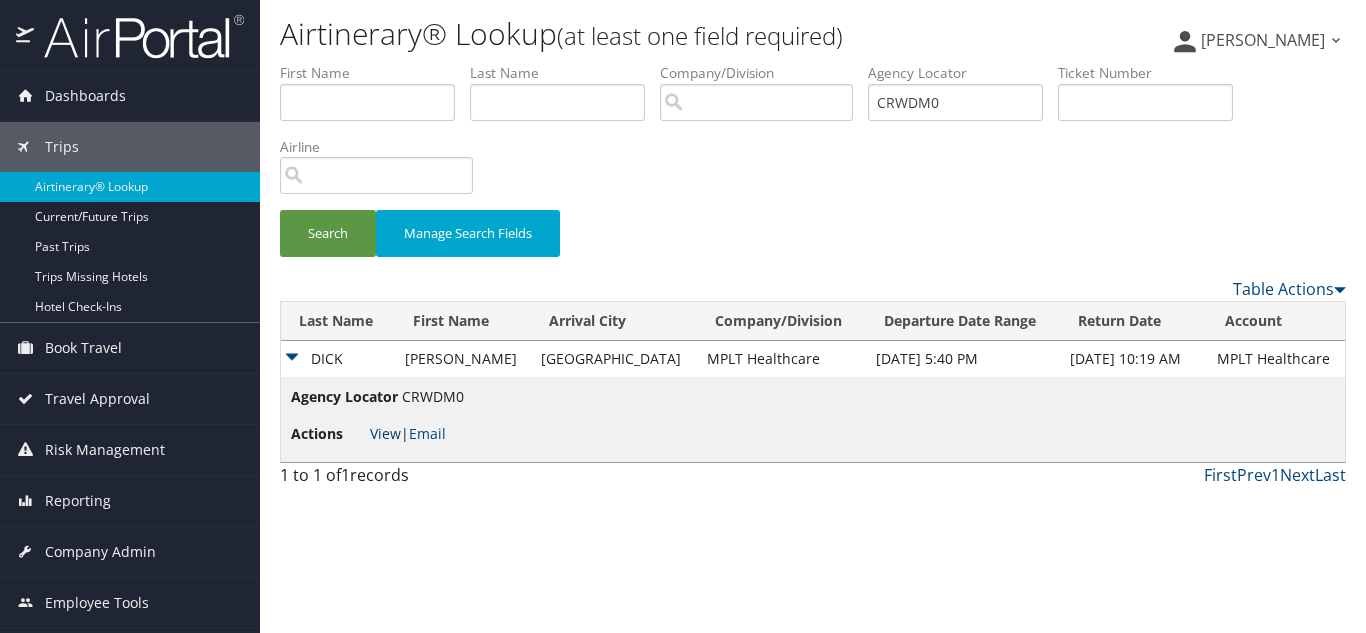 click on "View" at bounding box center [385, 433] 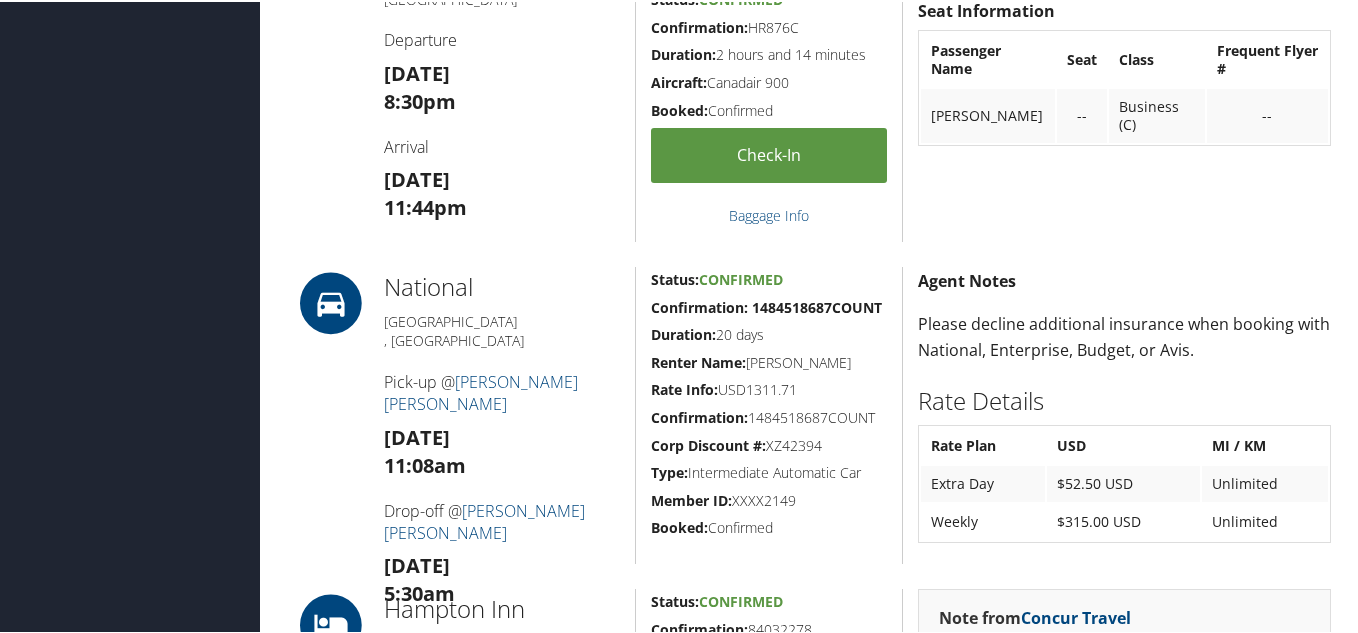 scroll, scrollTop: 1419, scrollLeft: 0, axis: vertical 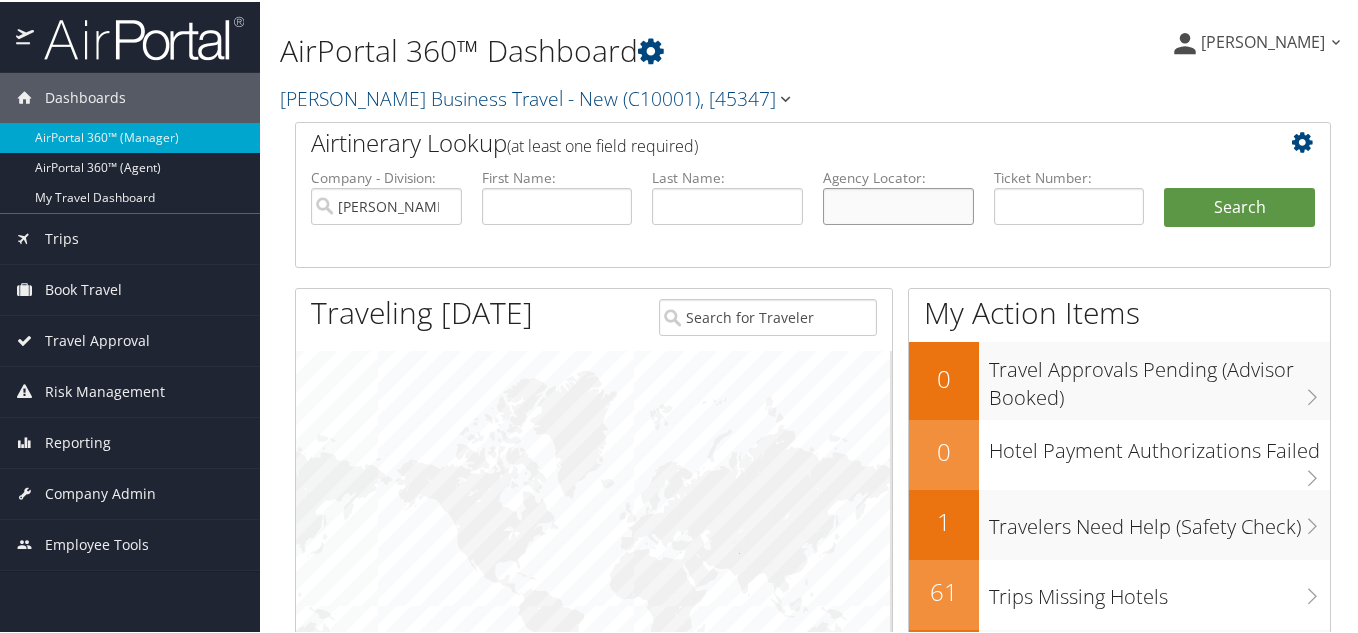 click at bounding box center [898, 204] 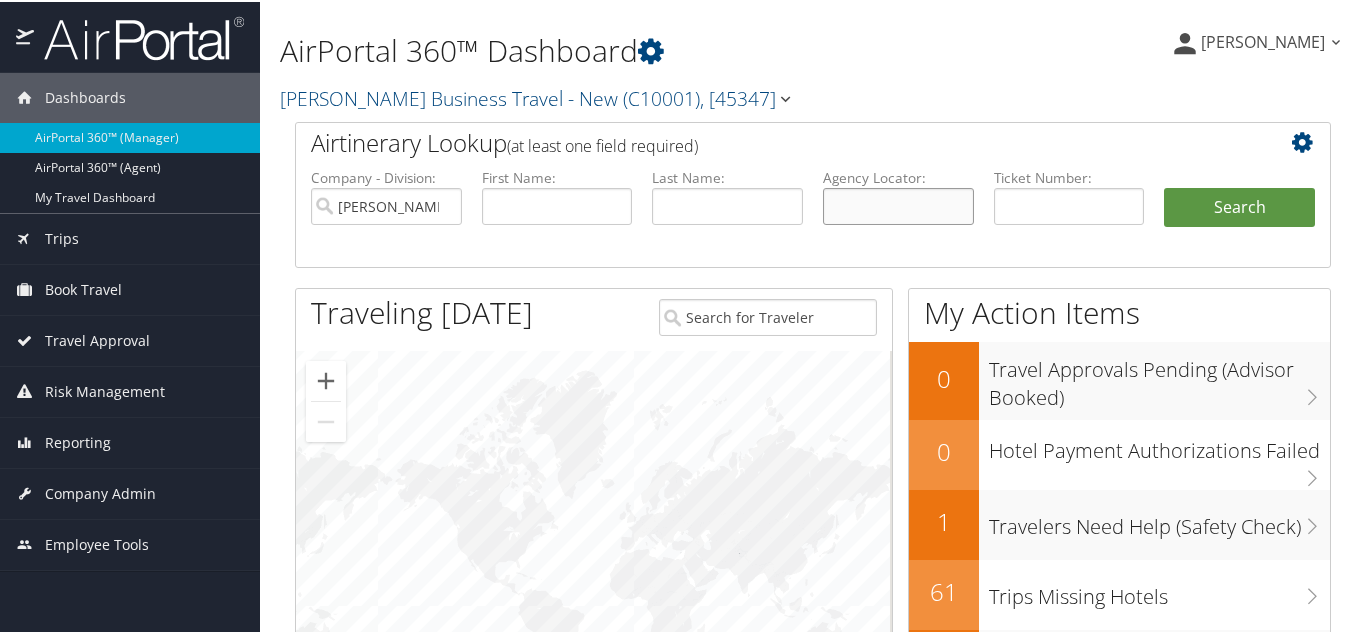 paste on "CP9FNW" 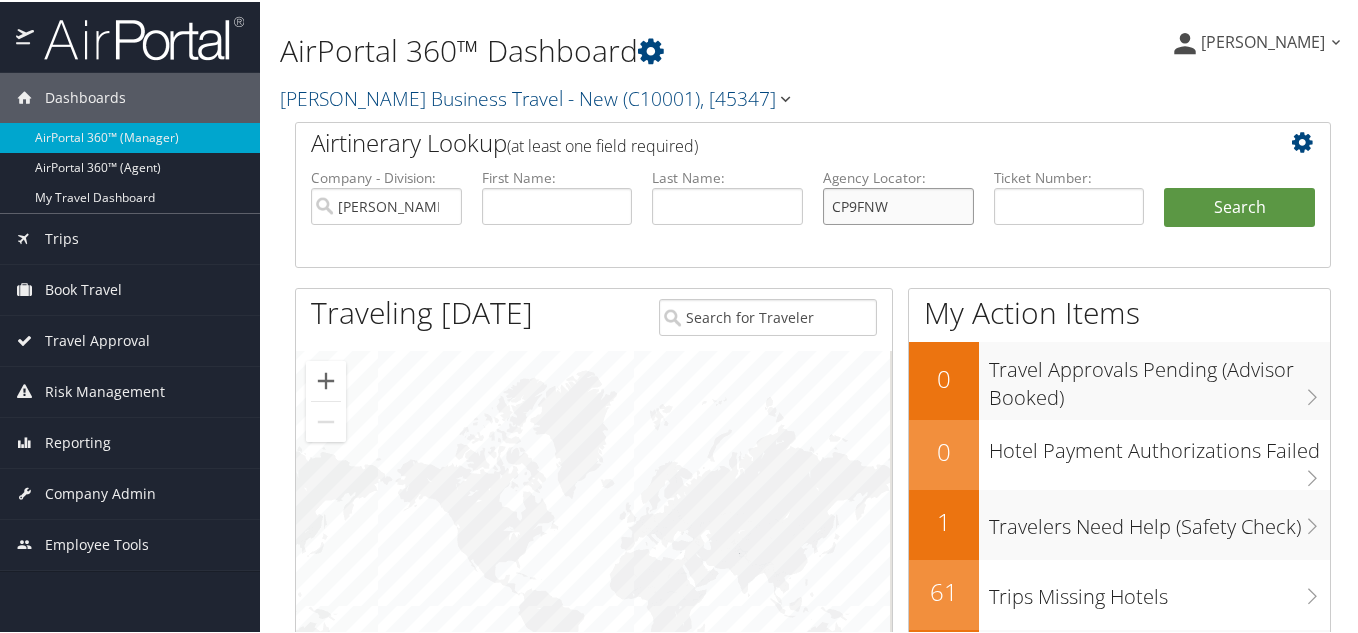 type on "CP9FNW" 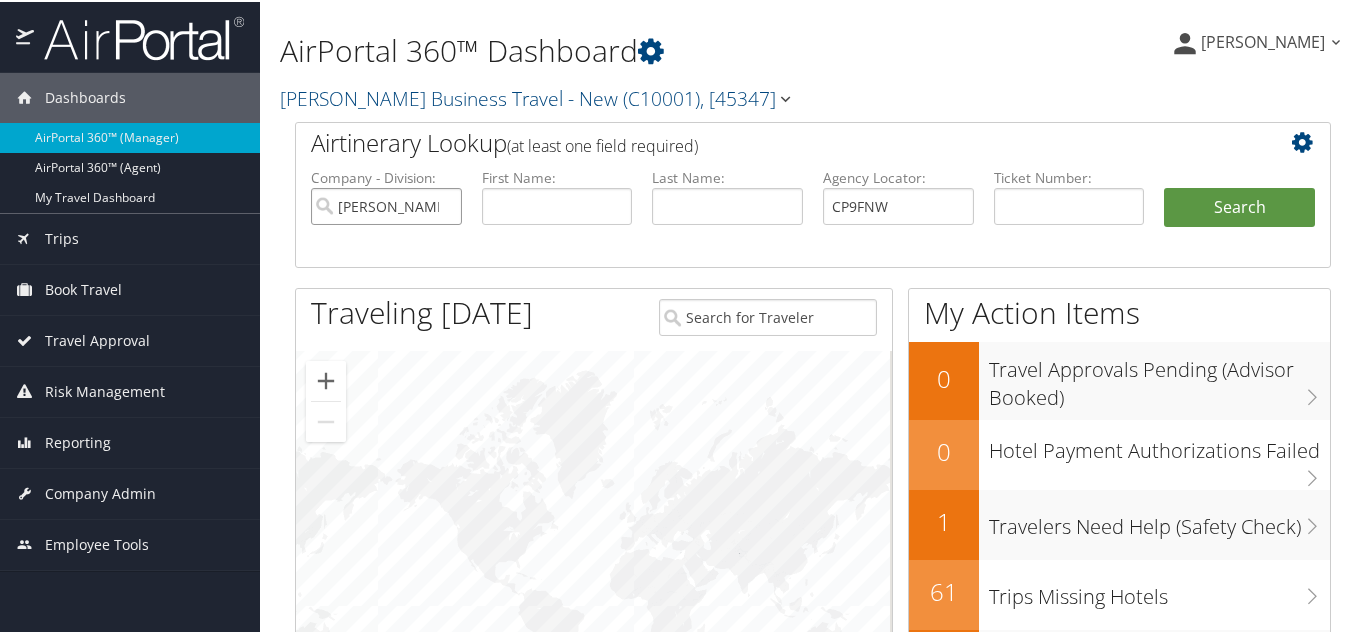 click on "Christopherson Business Travel - New" at bounding box center [386, 204] 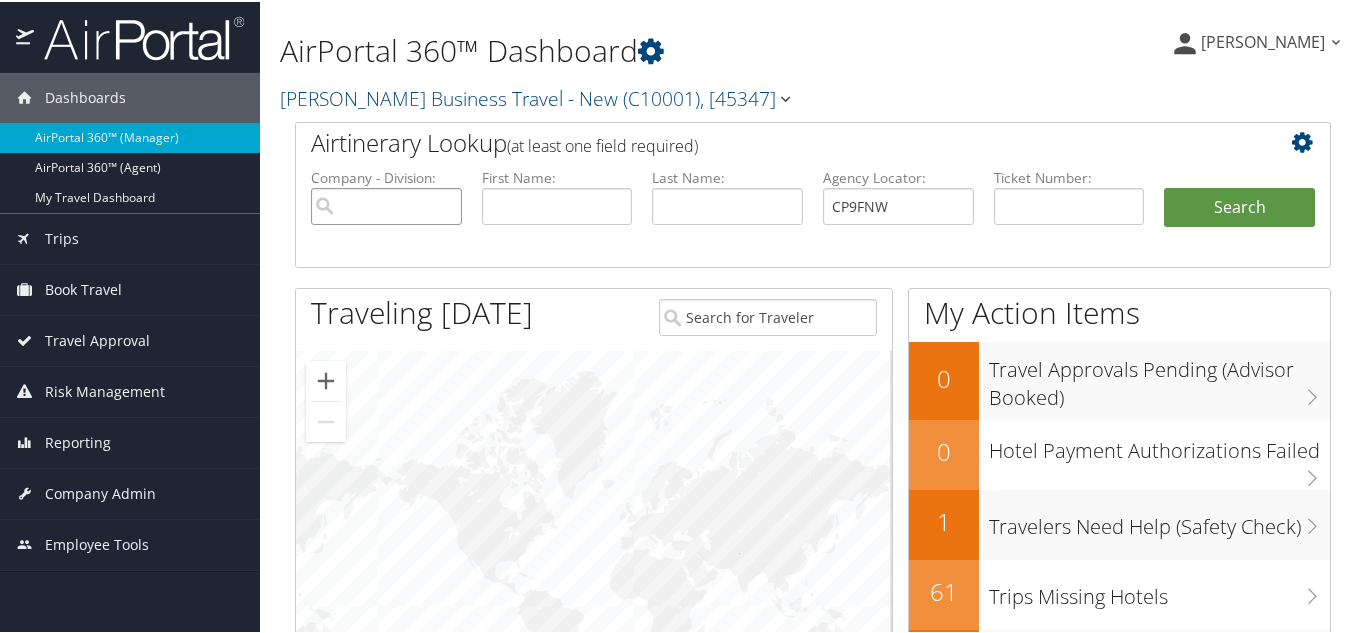click at bounding box center [386, 204] 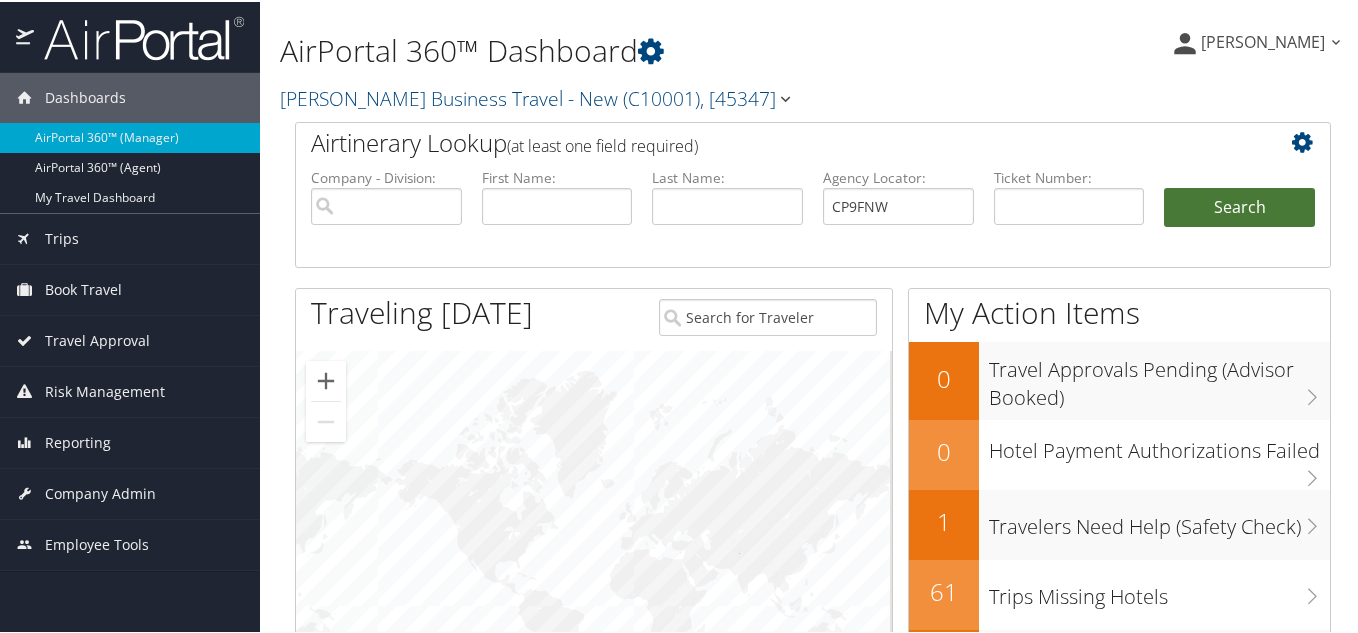 click on "Search" at bounding box center (1239, 206) 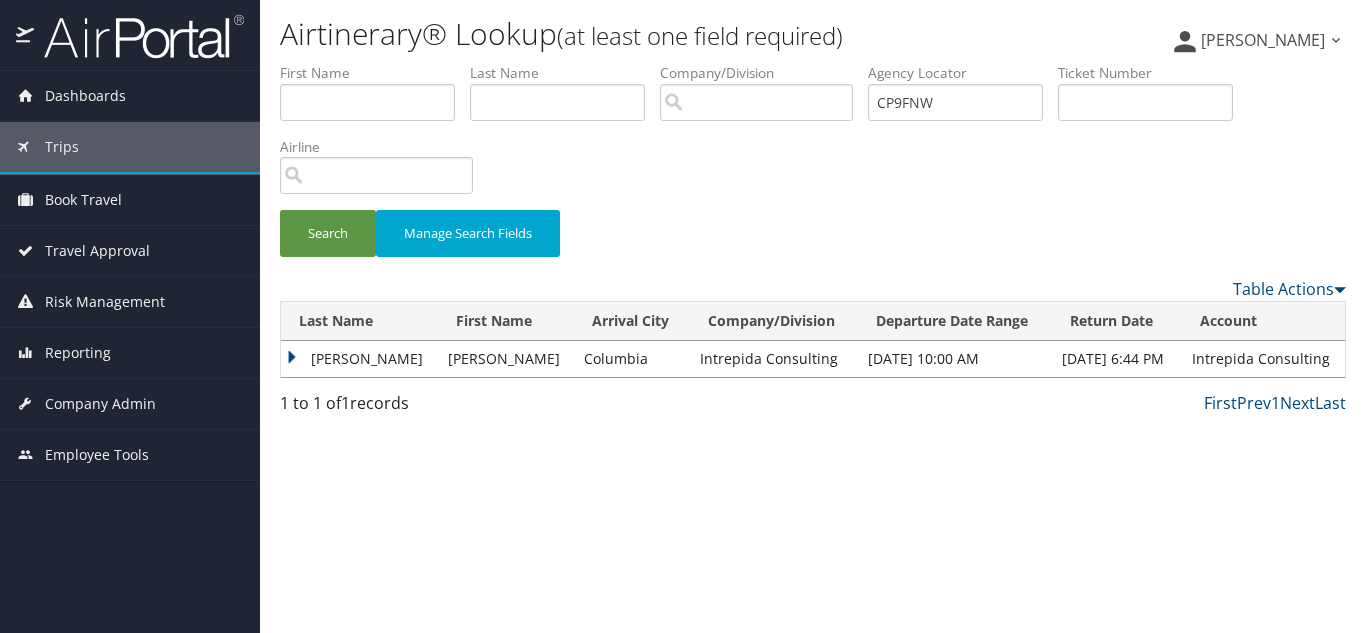 scroll, scrollTop: 0, scrollLeft: 0, axis: both 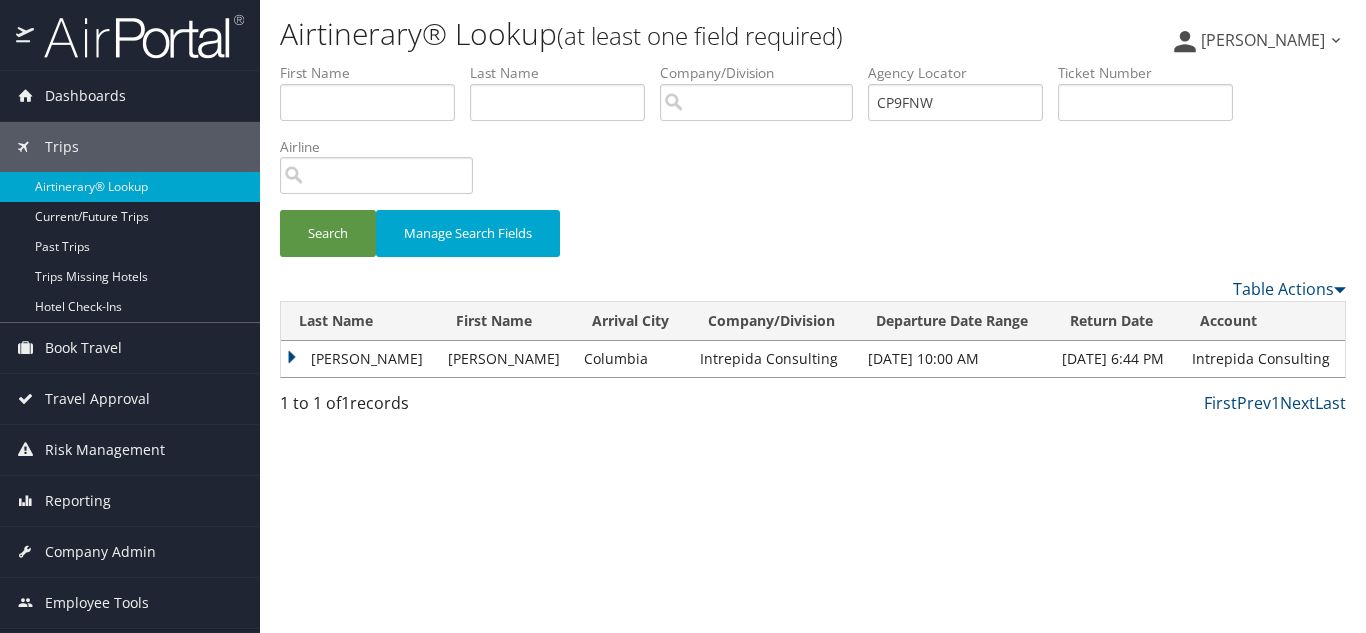 click on "[PERSON_NAME]" at bounding box center (359, 359) 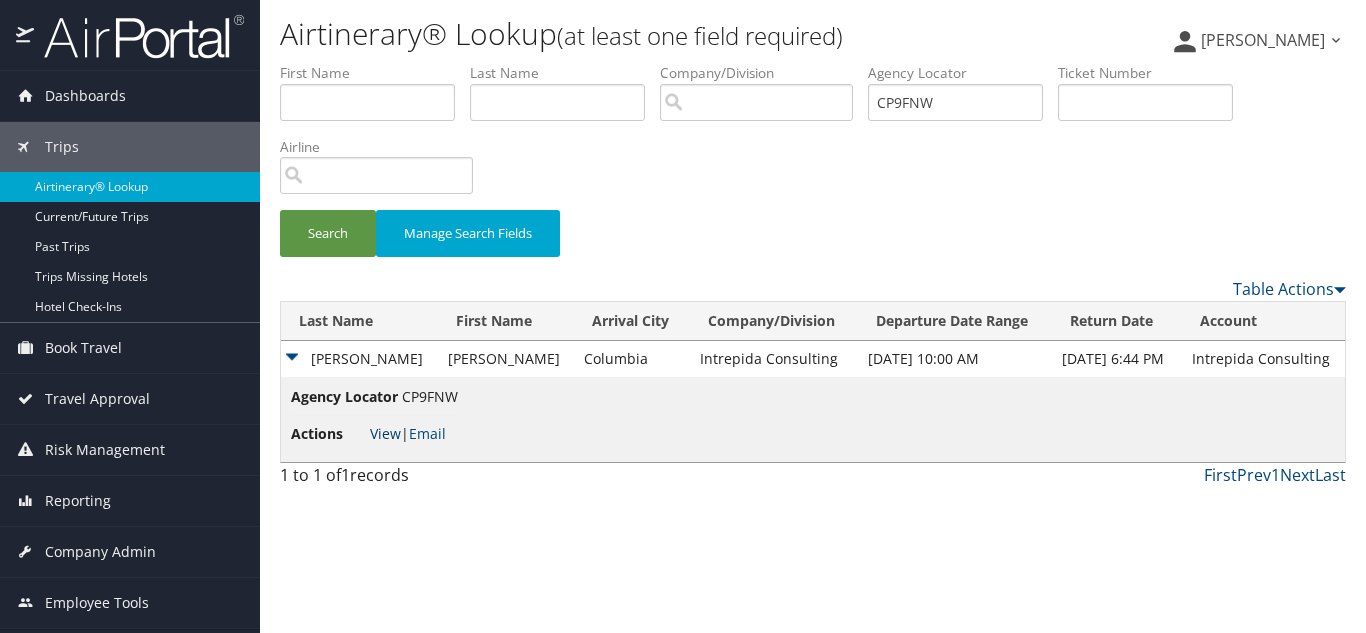 click on "View" at bounding box center [385, 433] 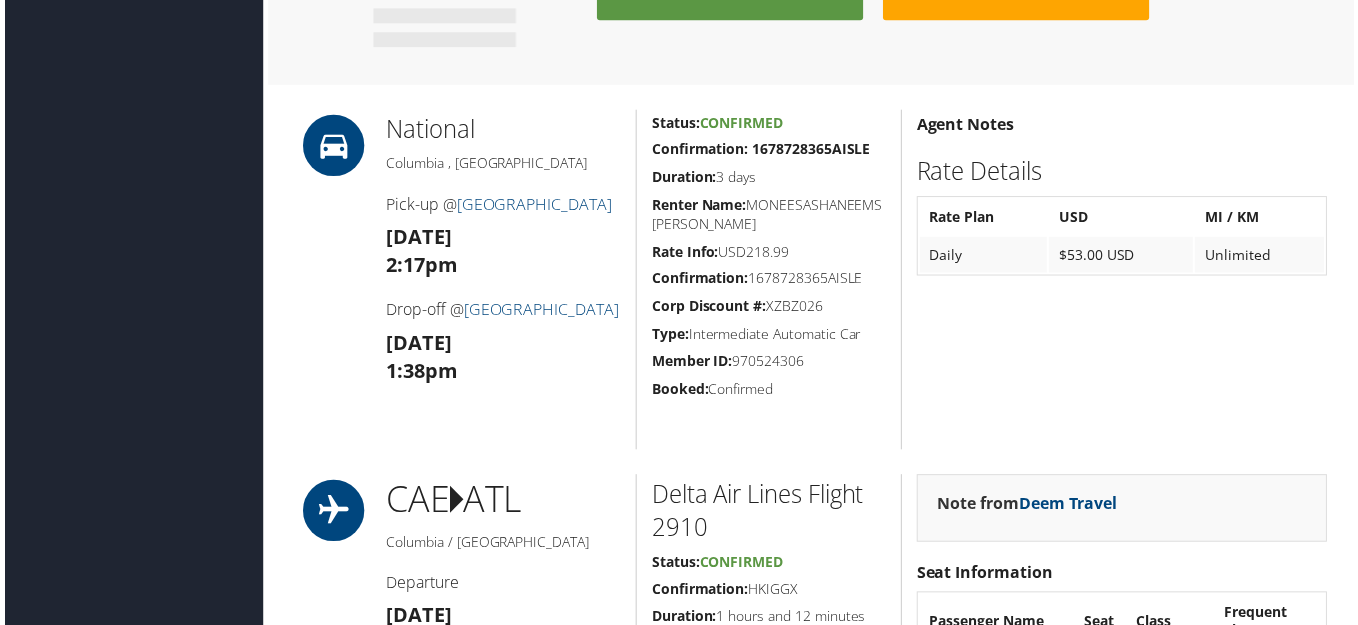 scroll, scrollTop: 1700, scrollLeft: 0, axis: vertical 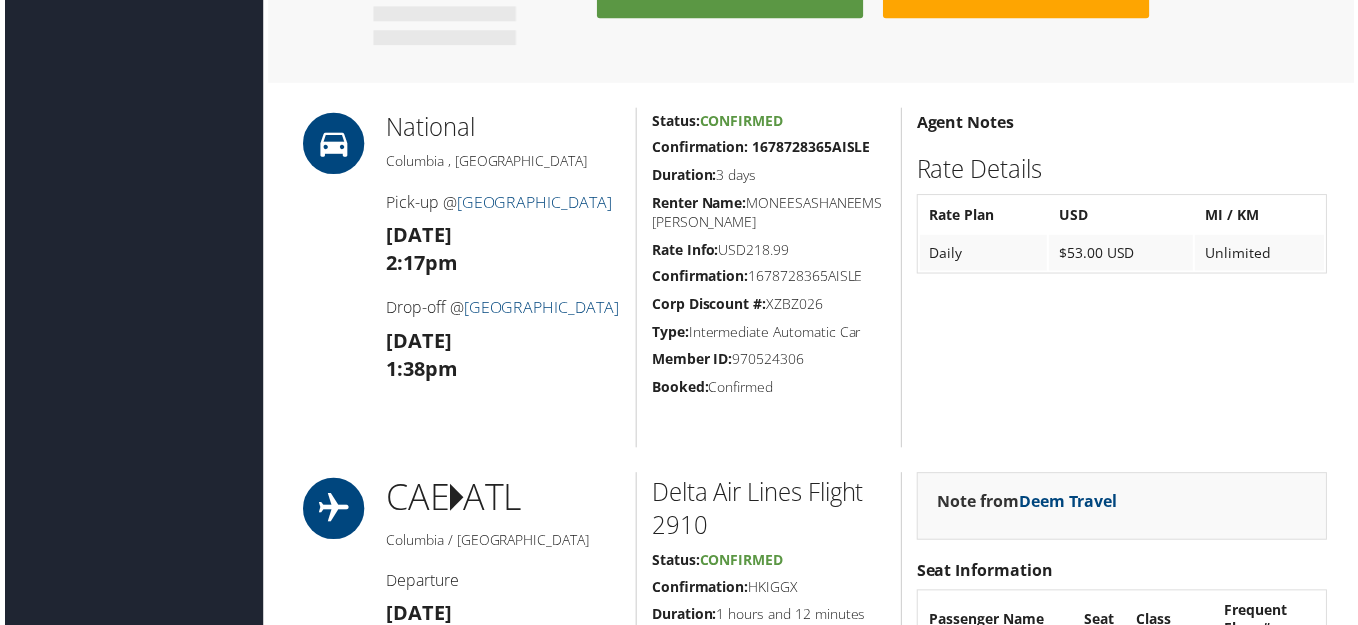 drag, startPoint x: 739, startPoint y: 160, endPoint x: 805, endPoint y: 379, distance: 228.7291 